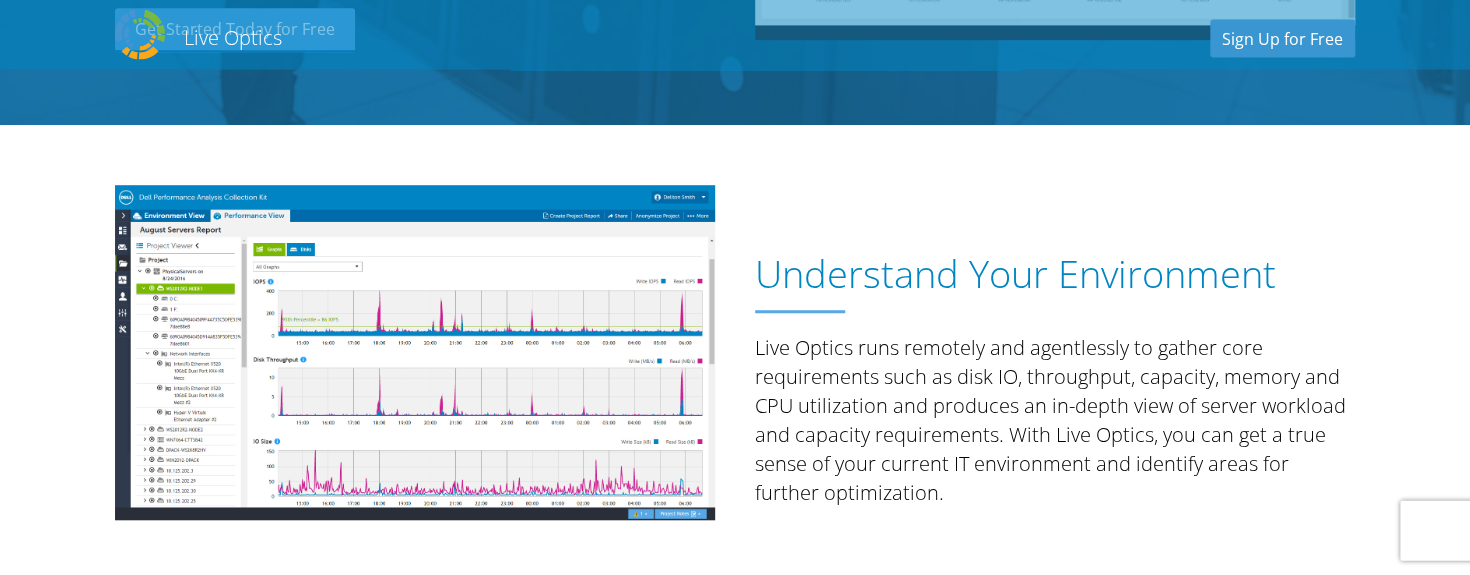 scroll, scrollTop: 105, scrollLeft: 0, axis: vertical 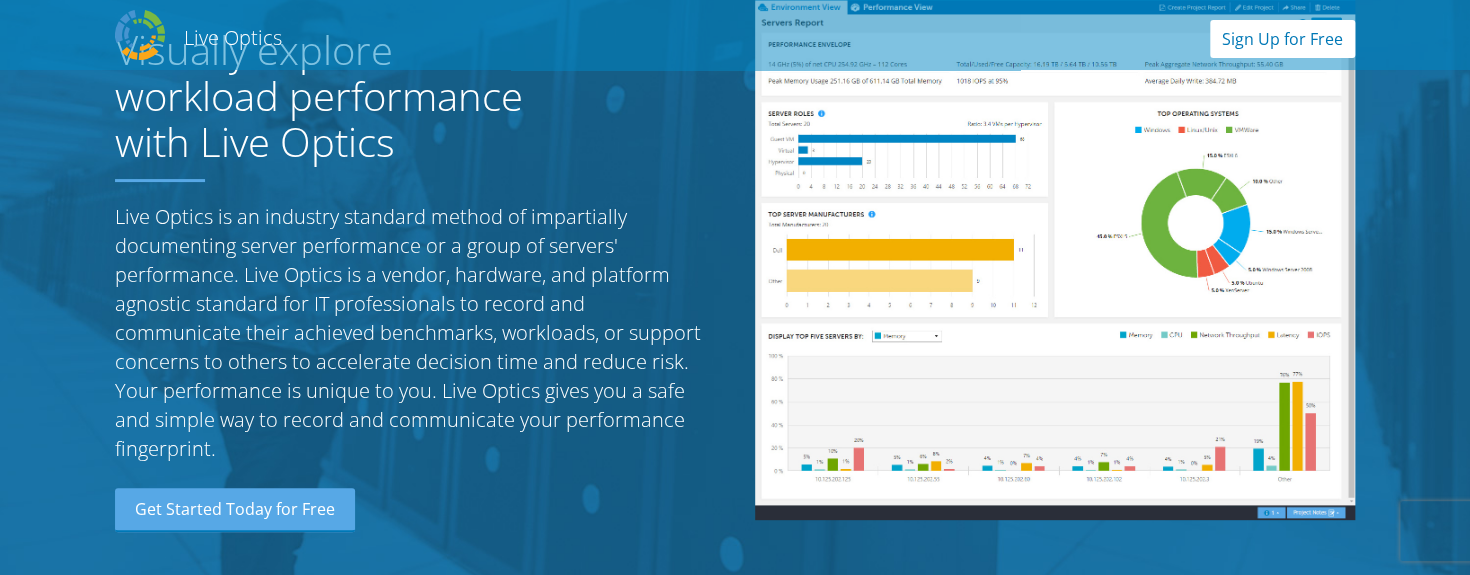 click on "Sign Up for Free" at bounding box center [1282, 39] 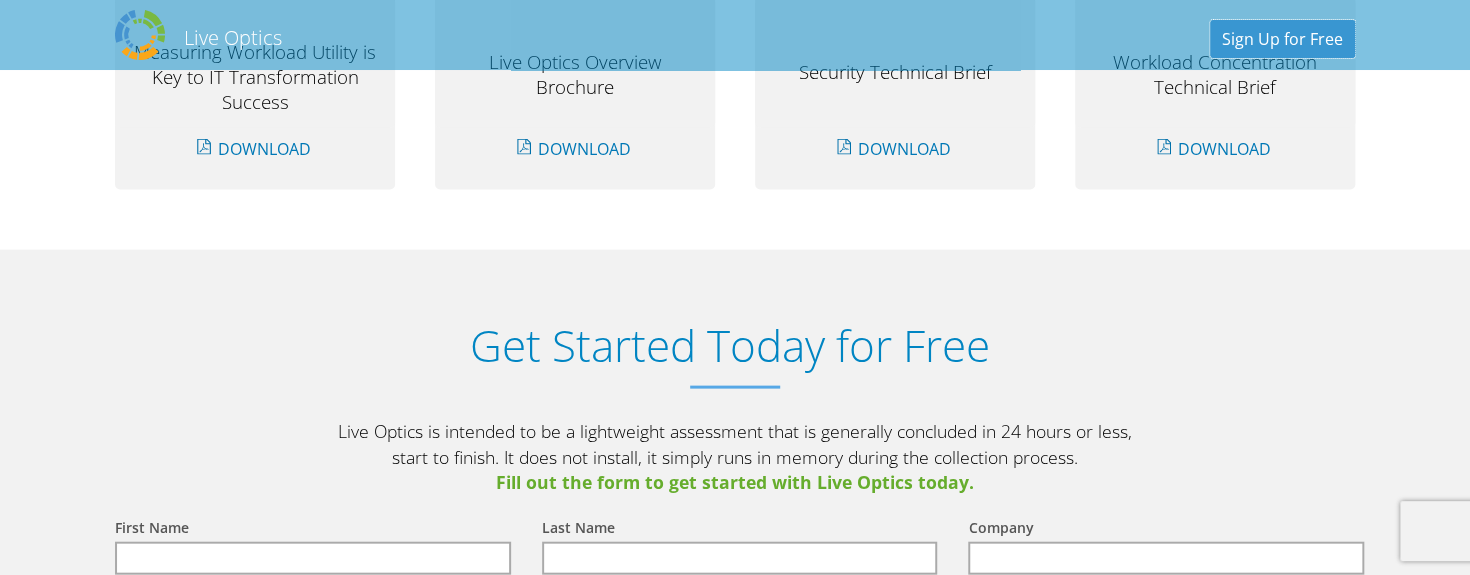 scroll, scrollTop: 2083, scrollLeft: 0, axis: vertical 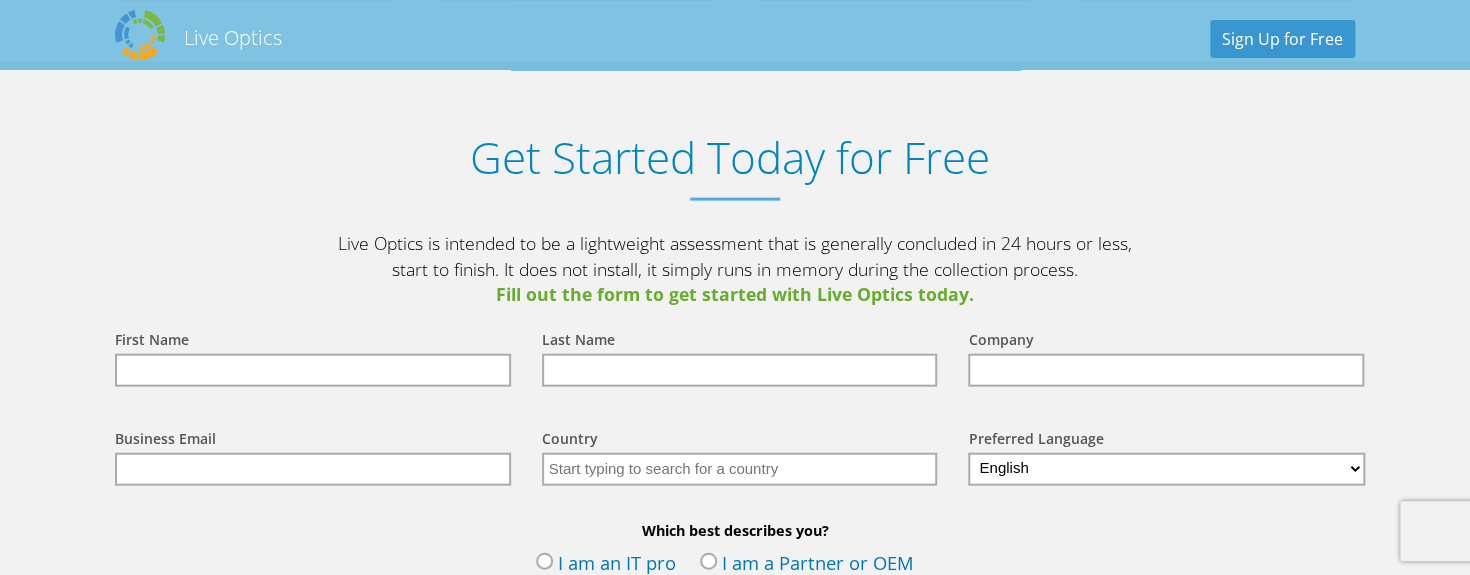 click at bounding box center [313, 370] 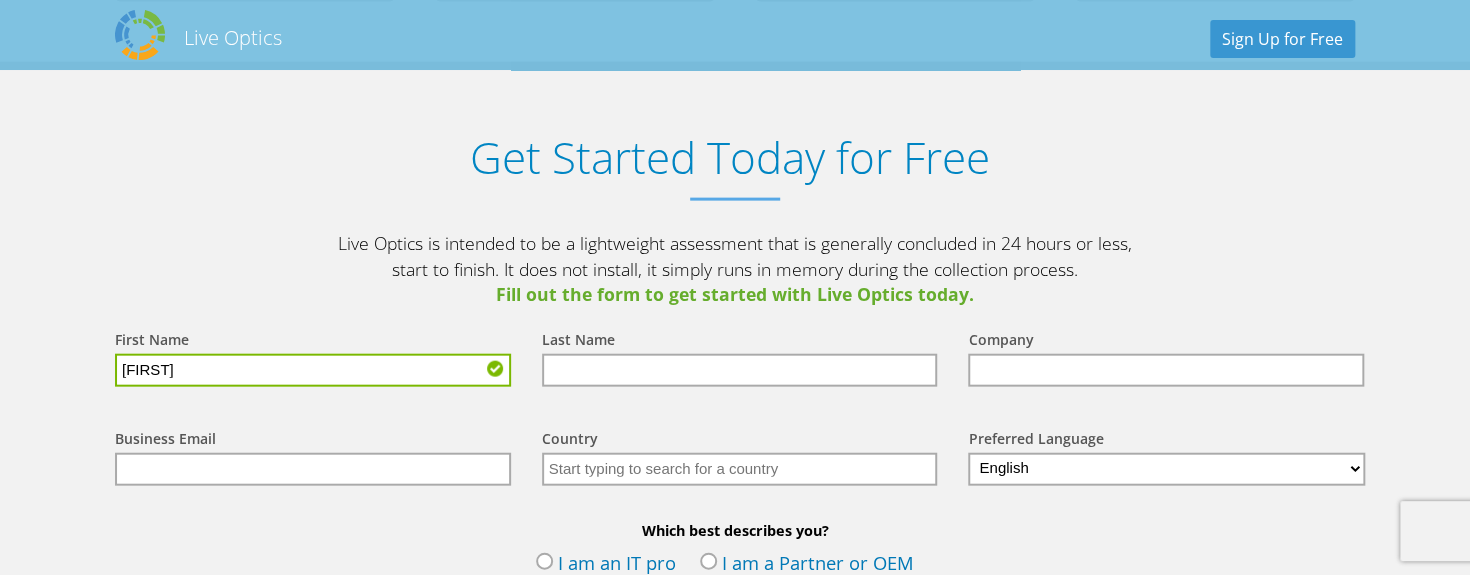 type on "[FIRST]" 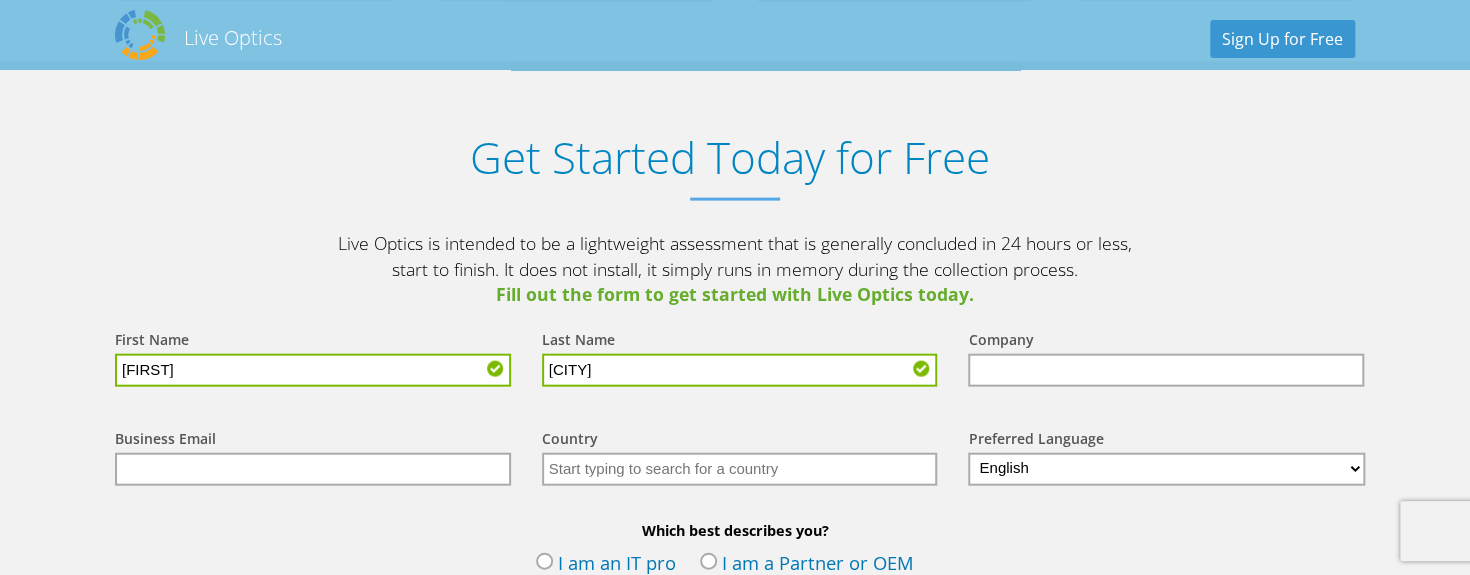 type on "[LAST]" 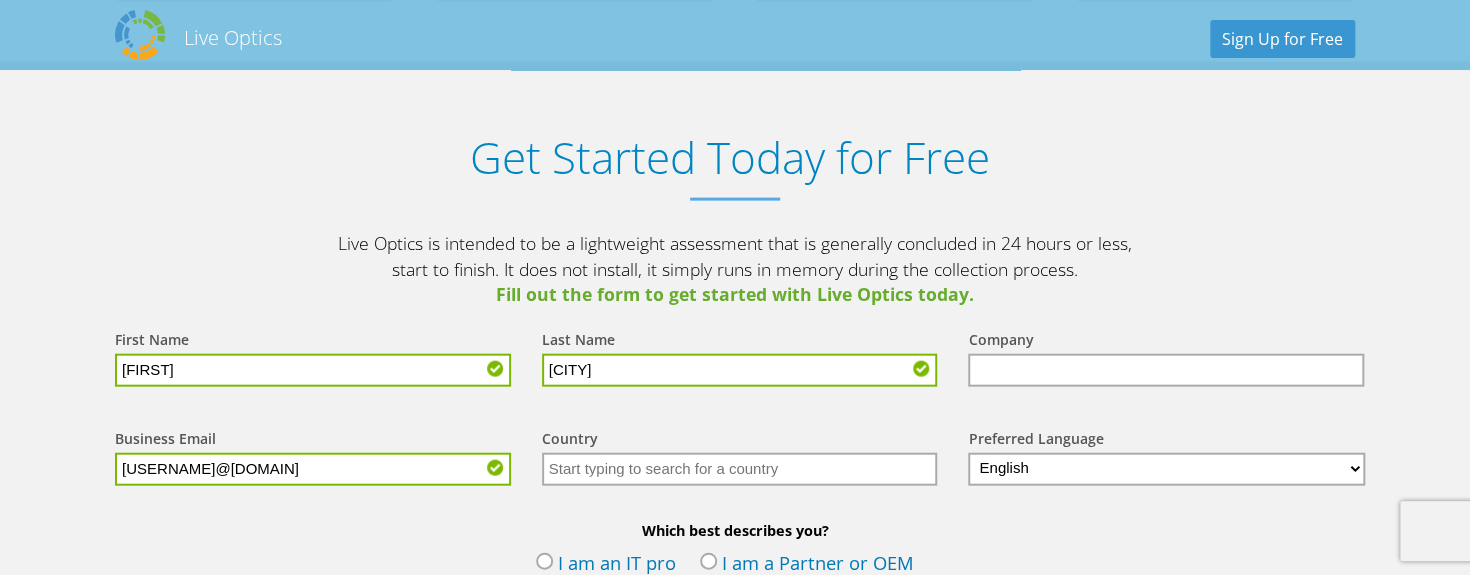 type on "[EMAIL]" 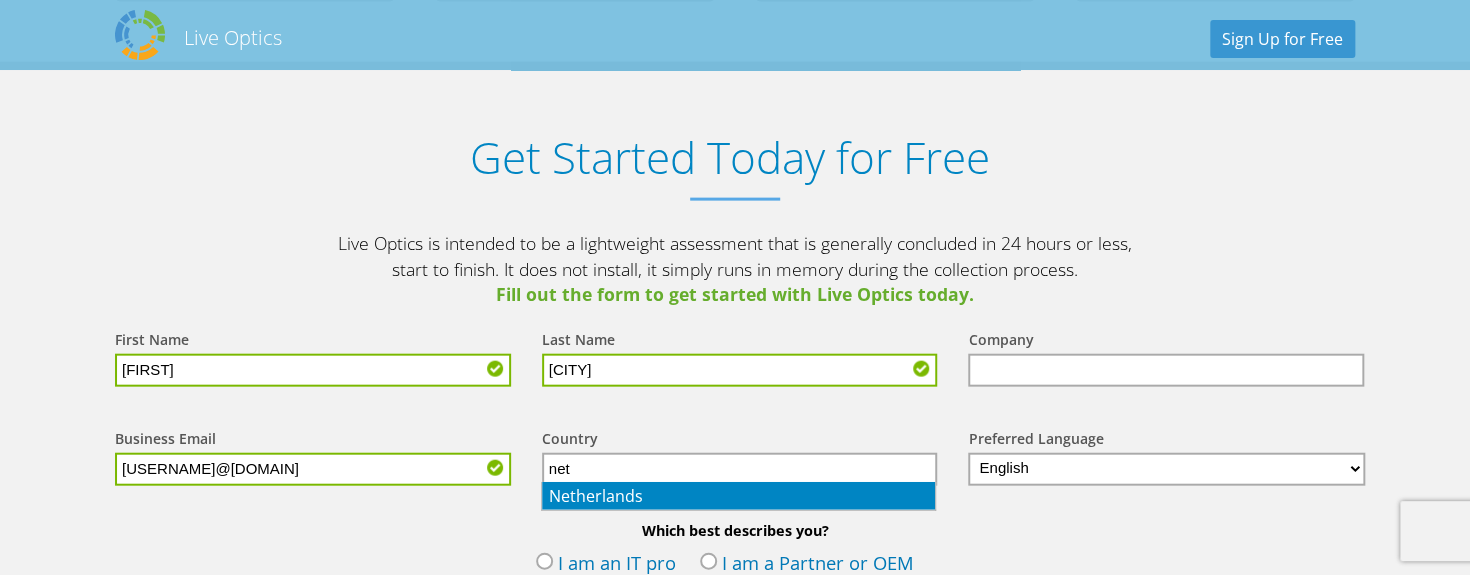 click on "Netherlands" at bounding box center (738, 496) 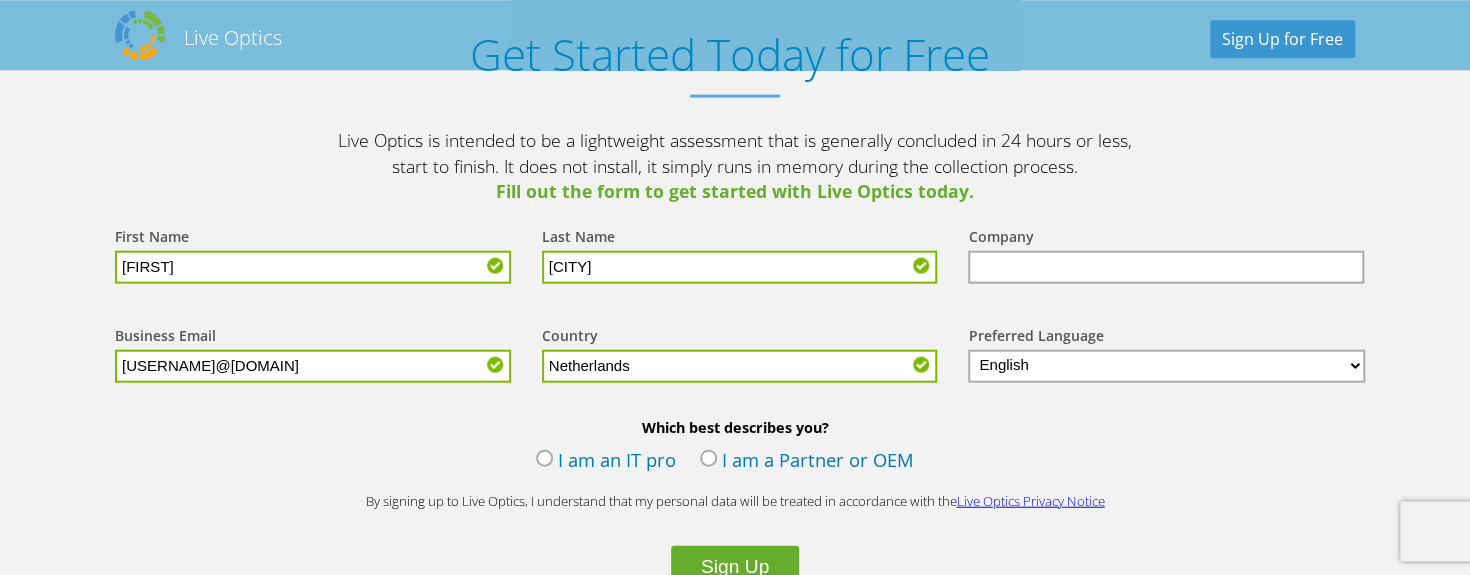 scroll, scrollTop: 2188, scrollLeft: 0, axis: vertical 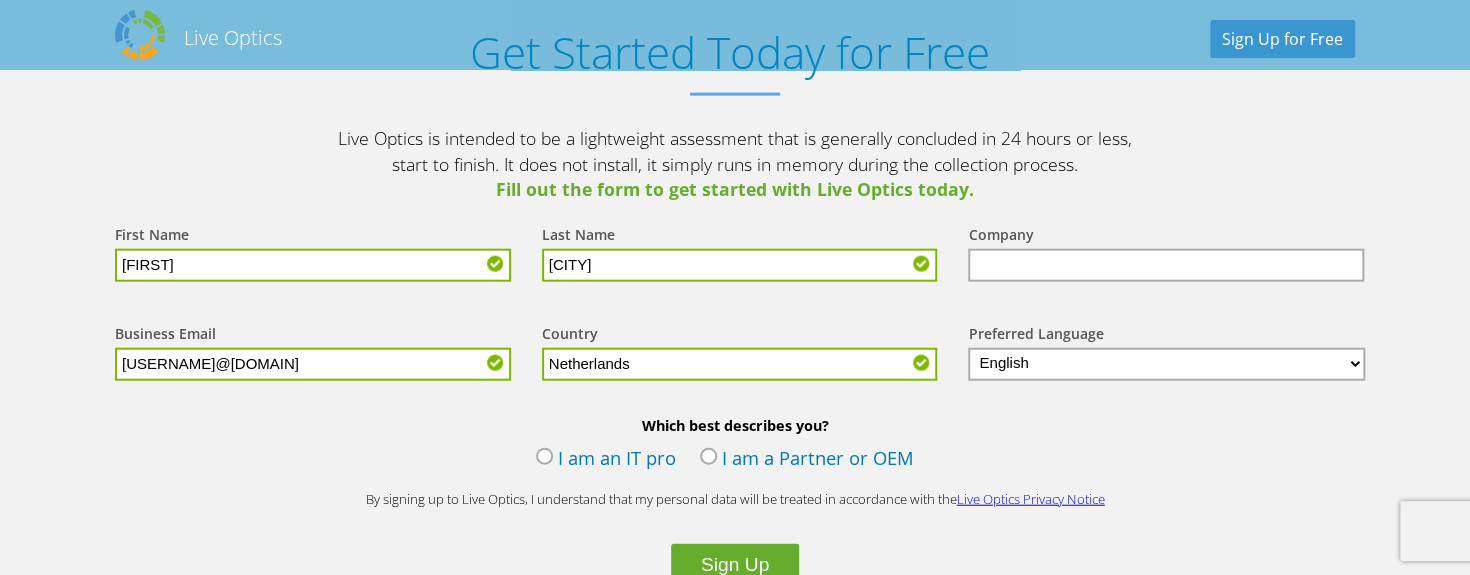 type on "Netherlands" 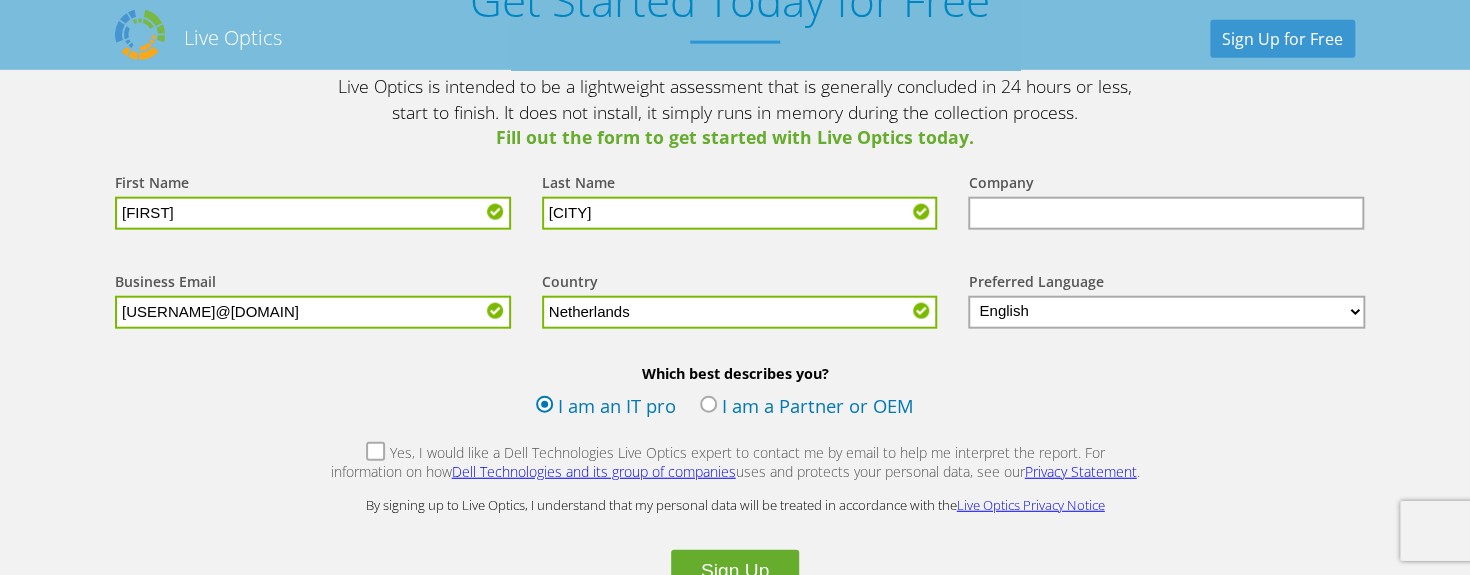 scroll, scrollTop: 2400, scrollLeft: 0, axis: vertical 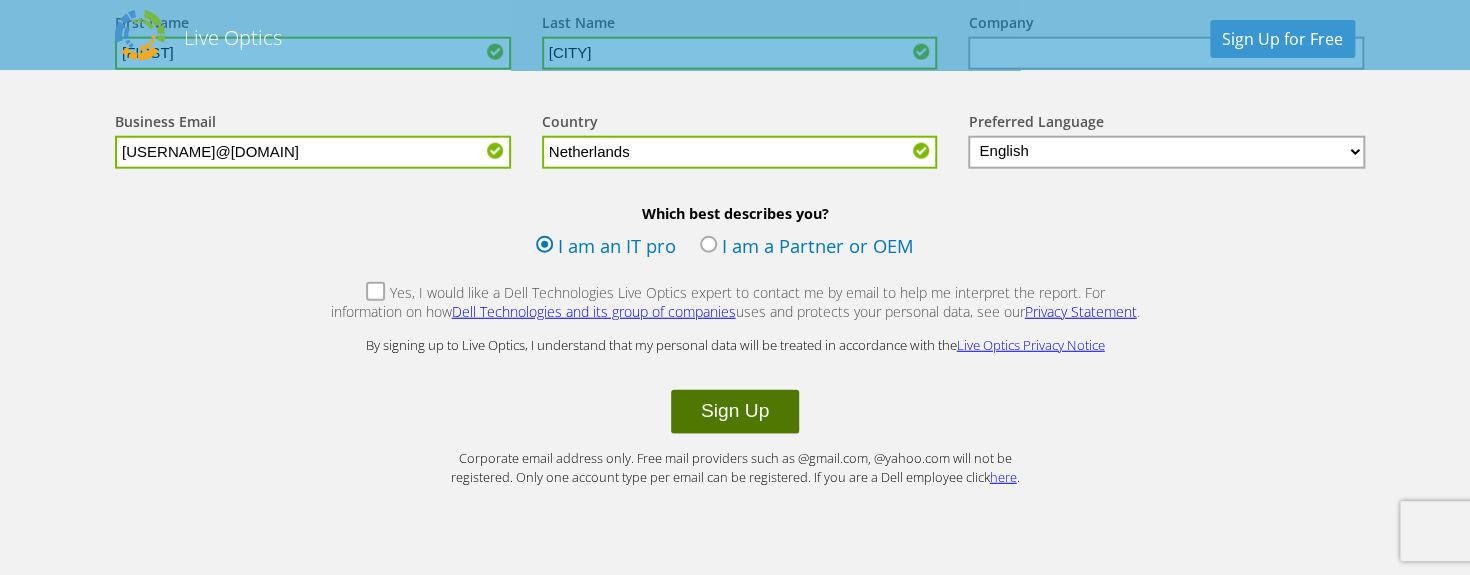 click on "Sign Up" at bounding box center (735, 412) 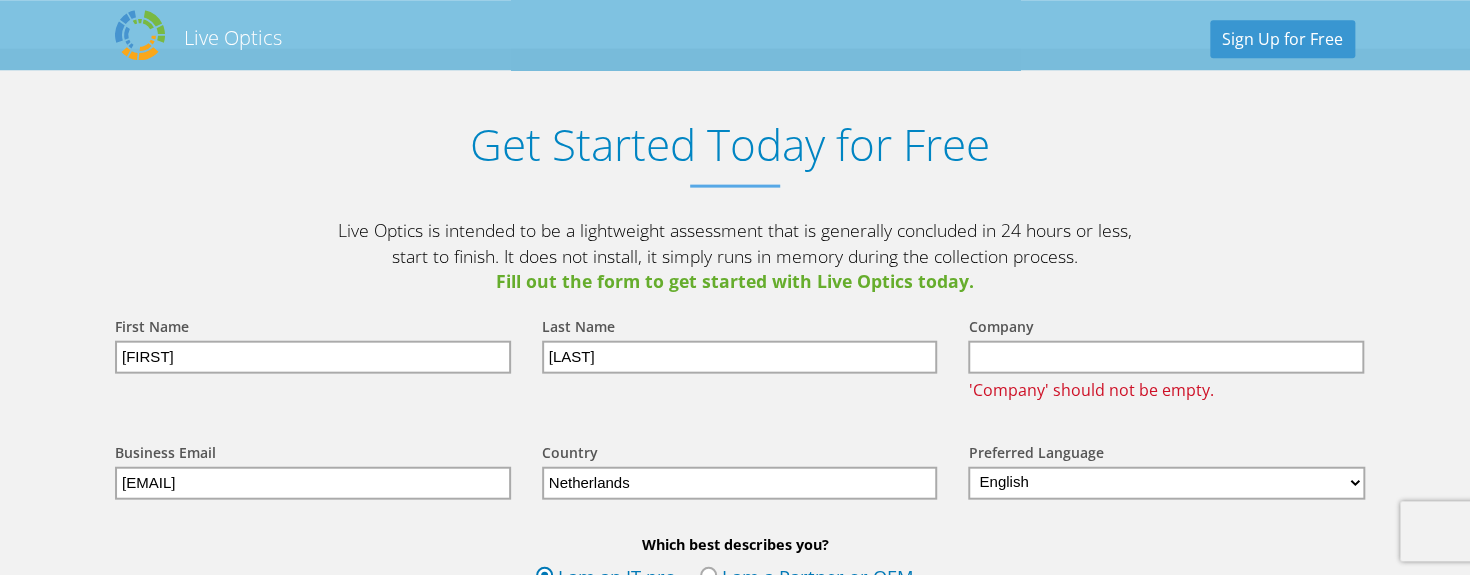 scroll, scrollTop: 2217, scrollLeft: 0, axis: vertical 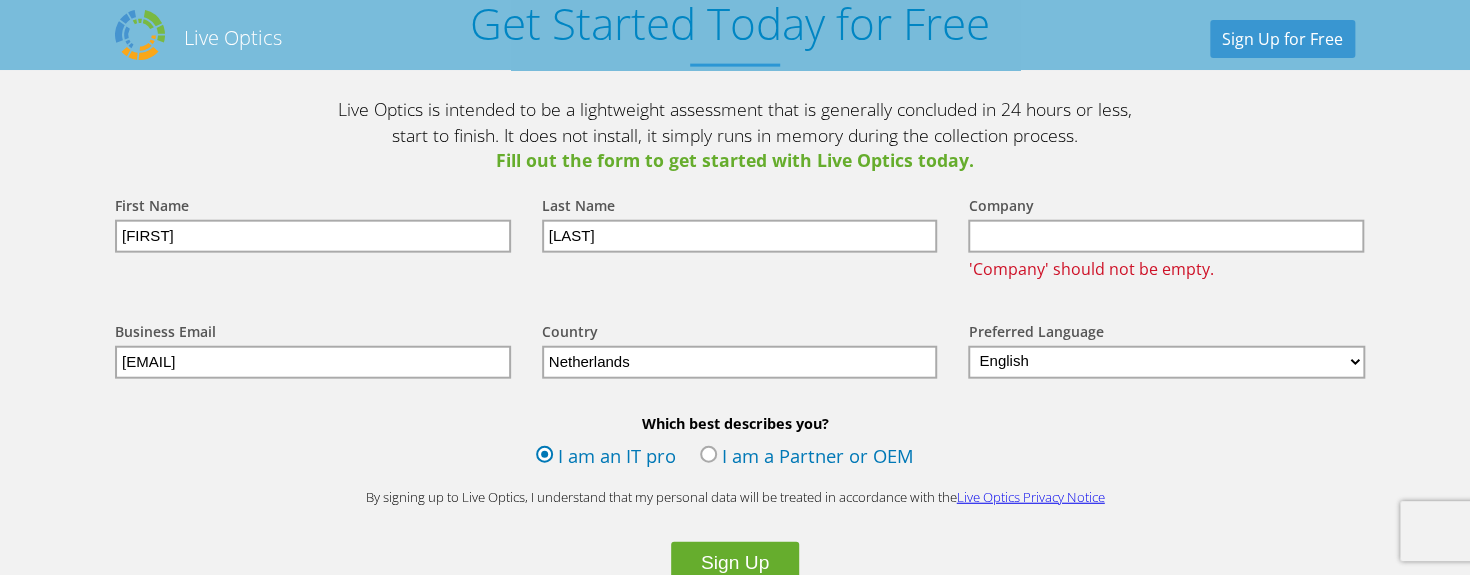 click at bounding box center [1166, 236] 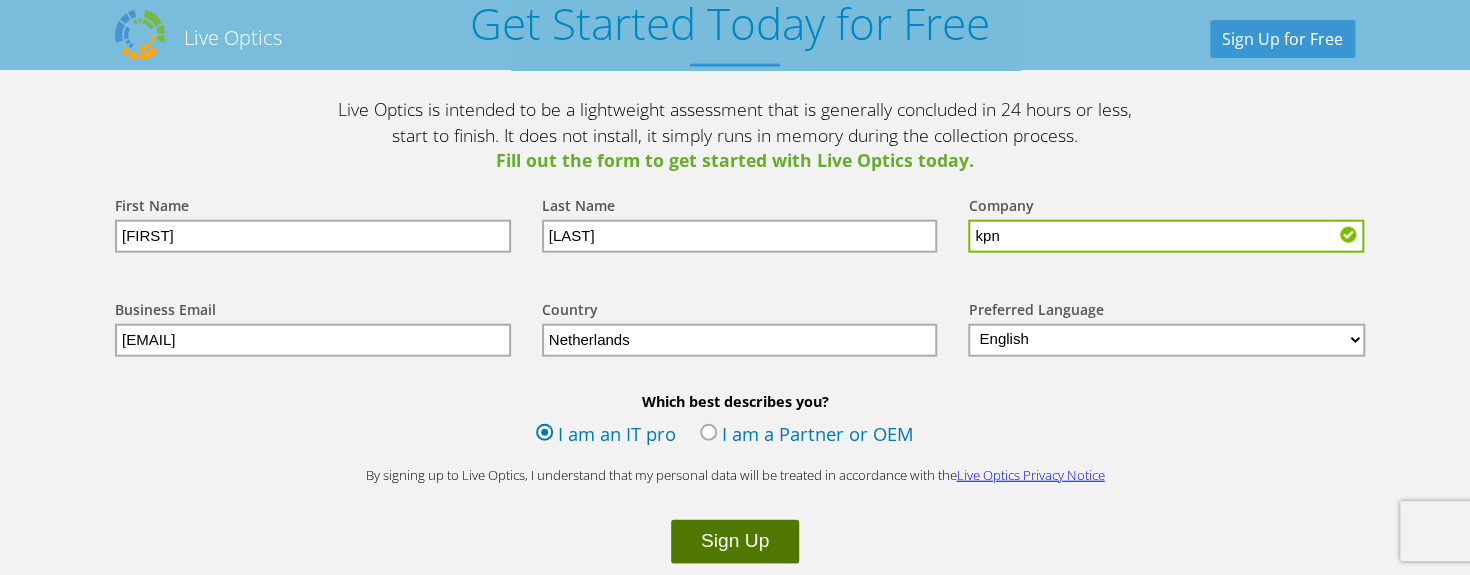 type on "kpn" 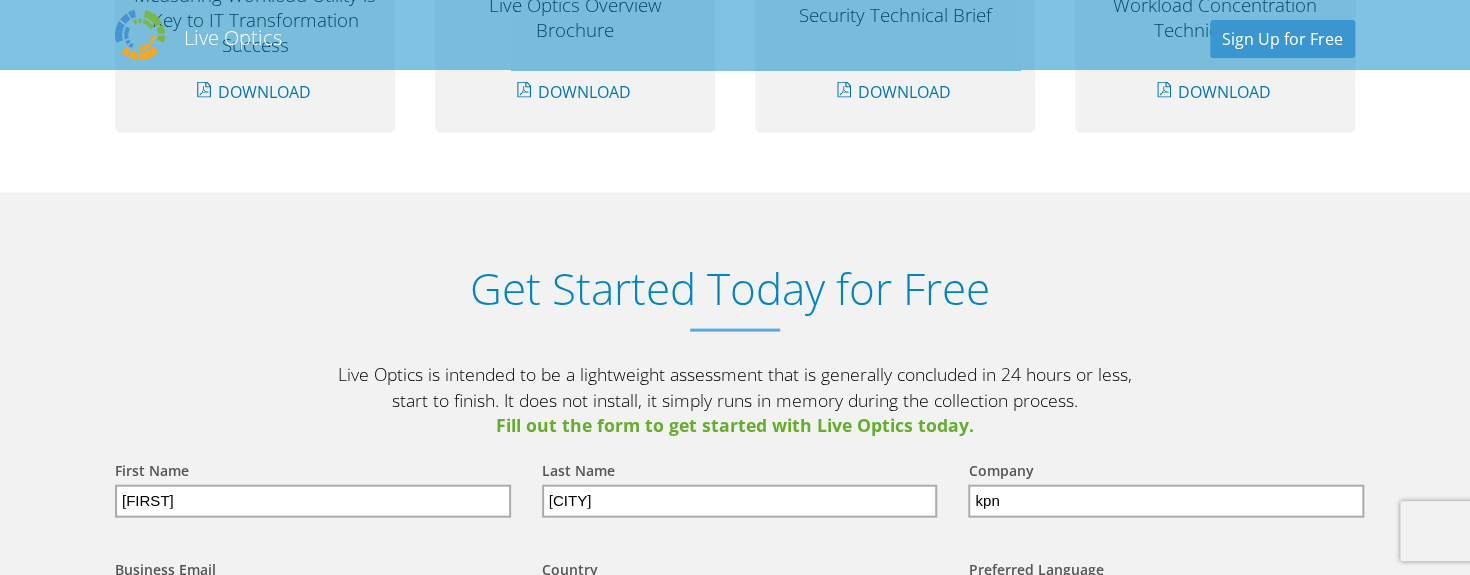 scroll, scrollTop: 2374, scrollLeft: 0, axis: vertical 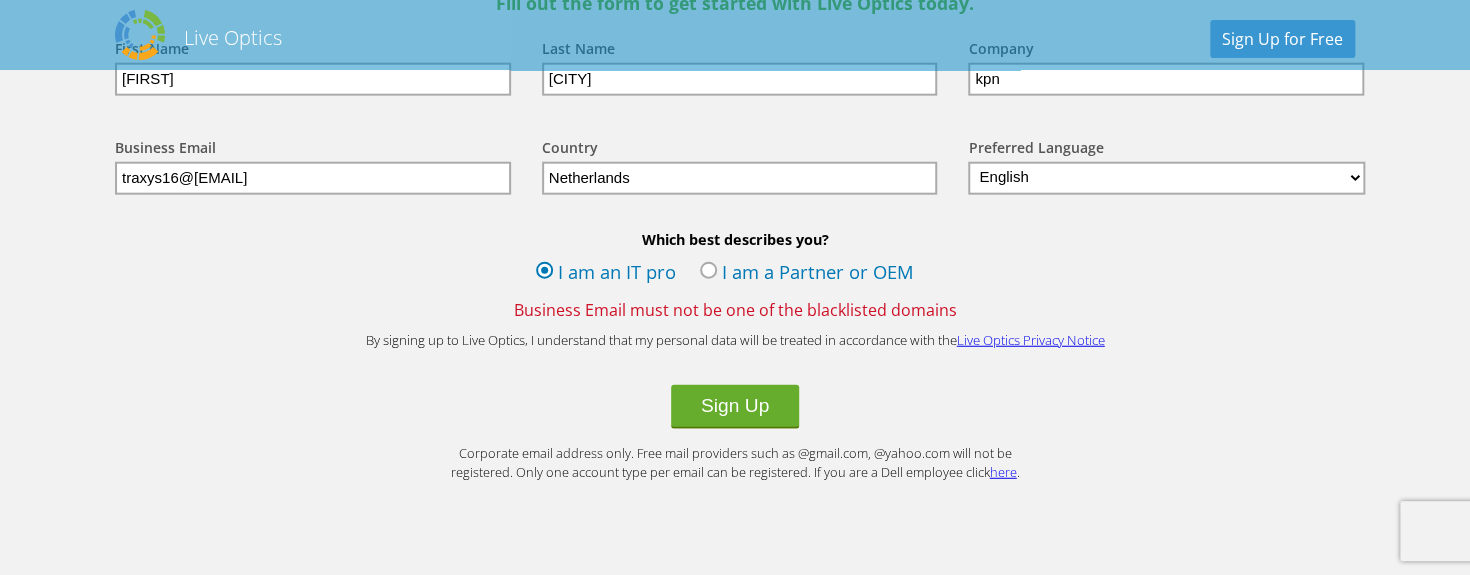 click on "traxys16@hotmail.com" at bounding box center [313, 178] 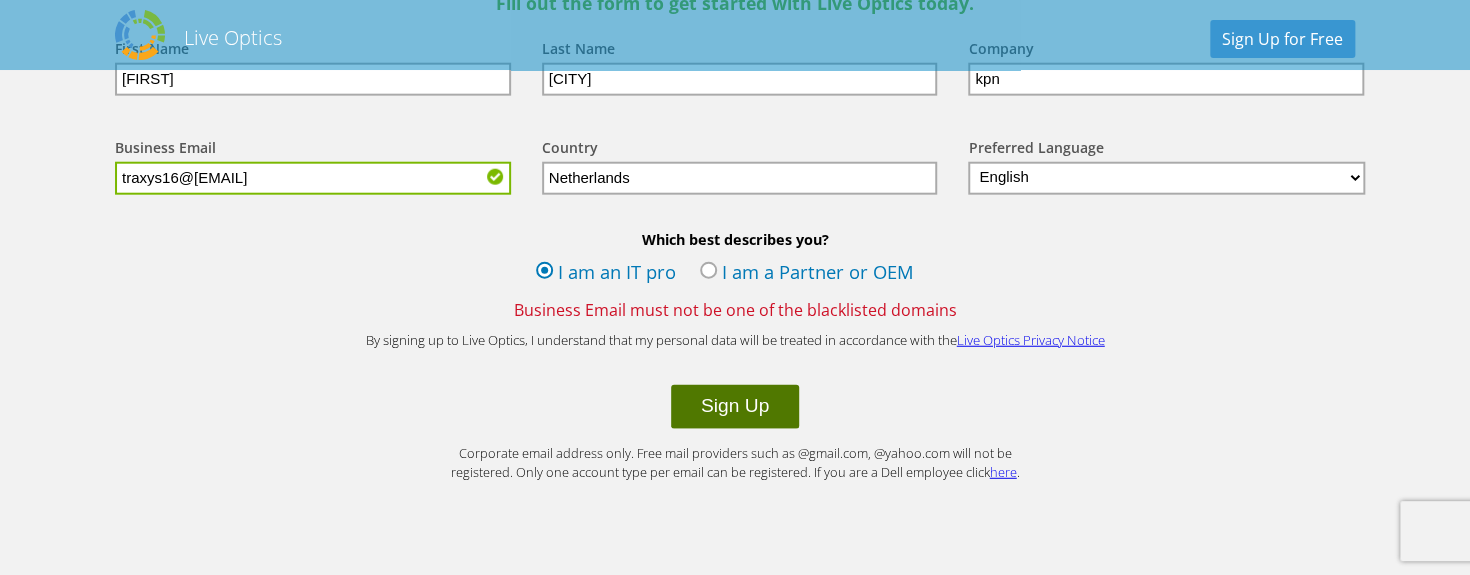 type on "traxys16@gmail.com" 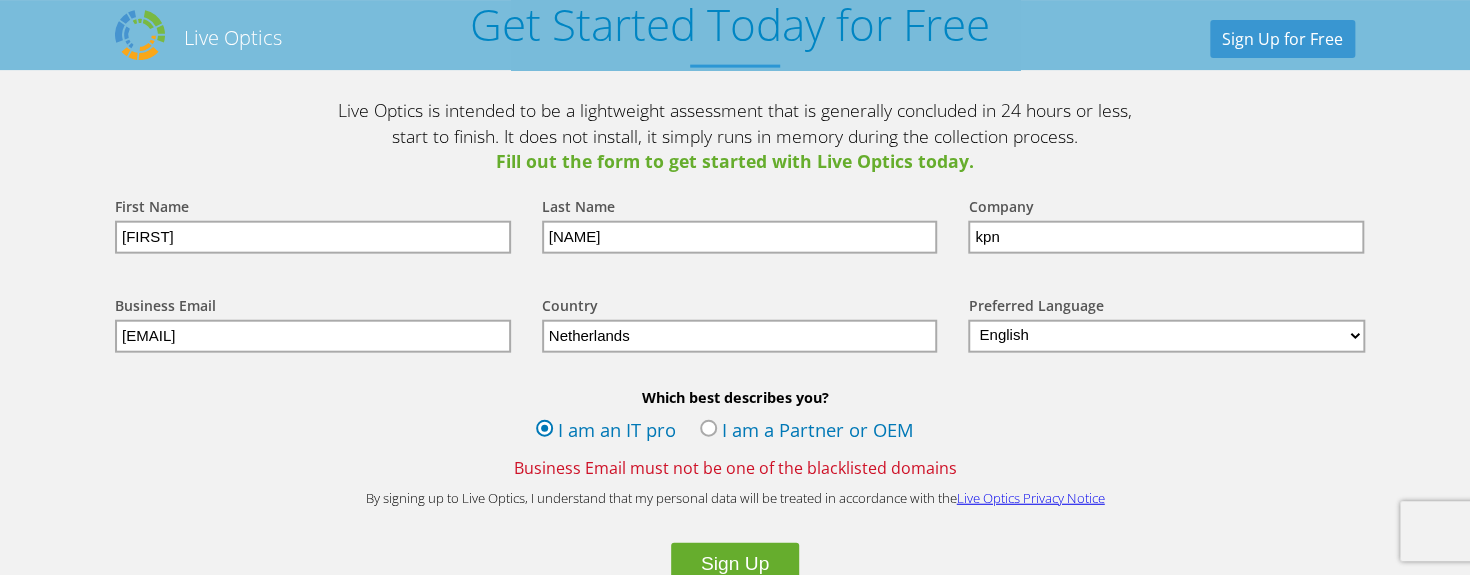 scroll, scrollTop: 2163, scrollLeft: 0, axis: vertical 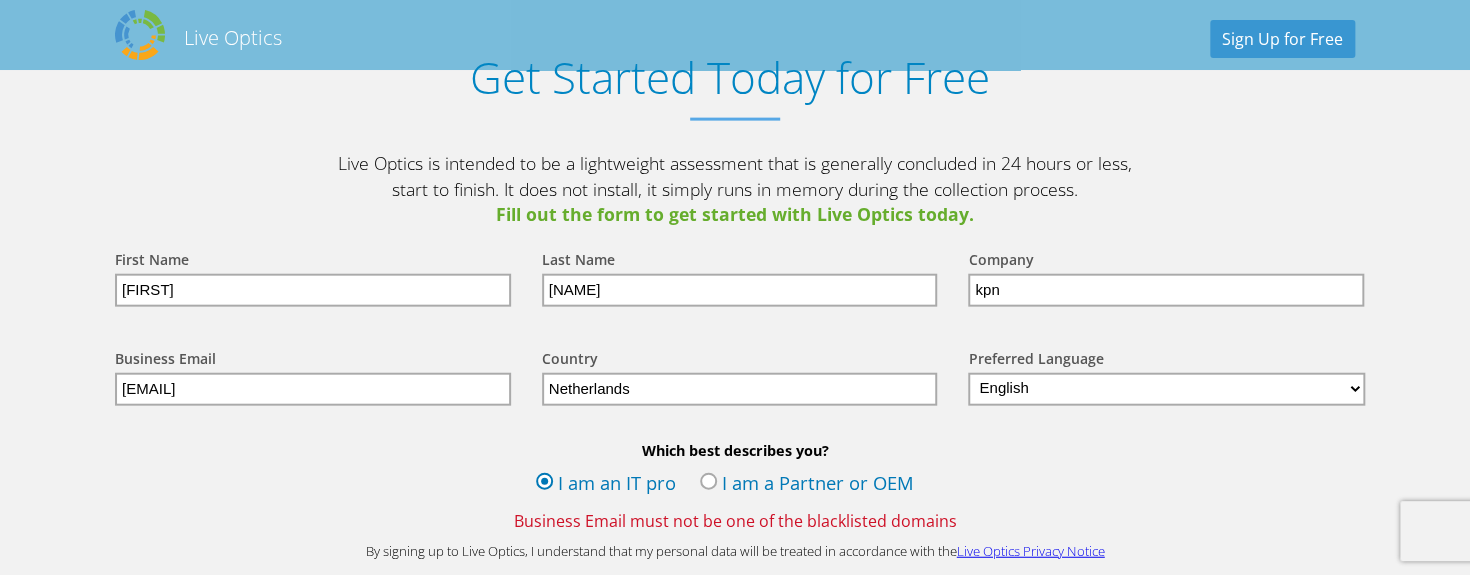 click on "traxys16@gmail.com" at bounding box center (313, 389) 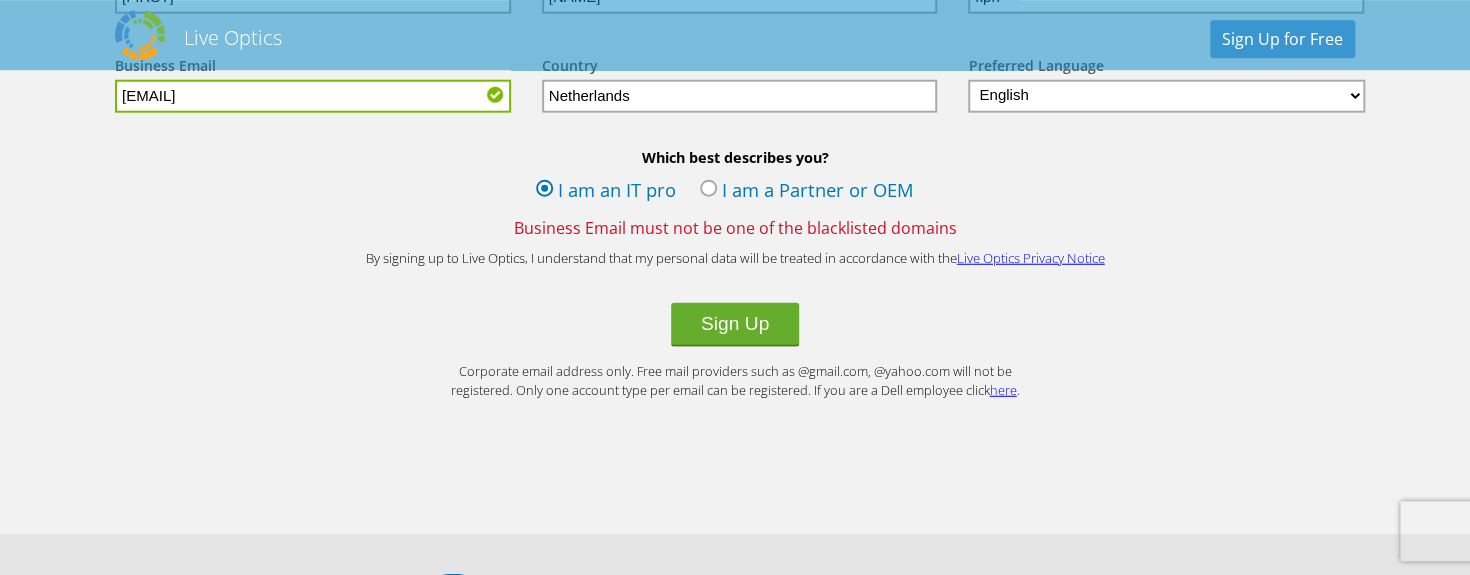 scroll, scrollTop: 2585, scrollLeft: 0, axis: vertical 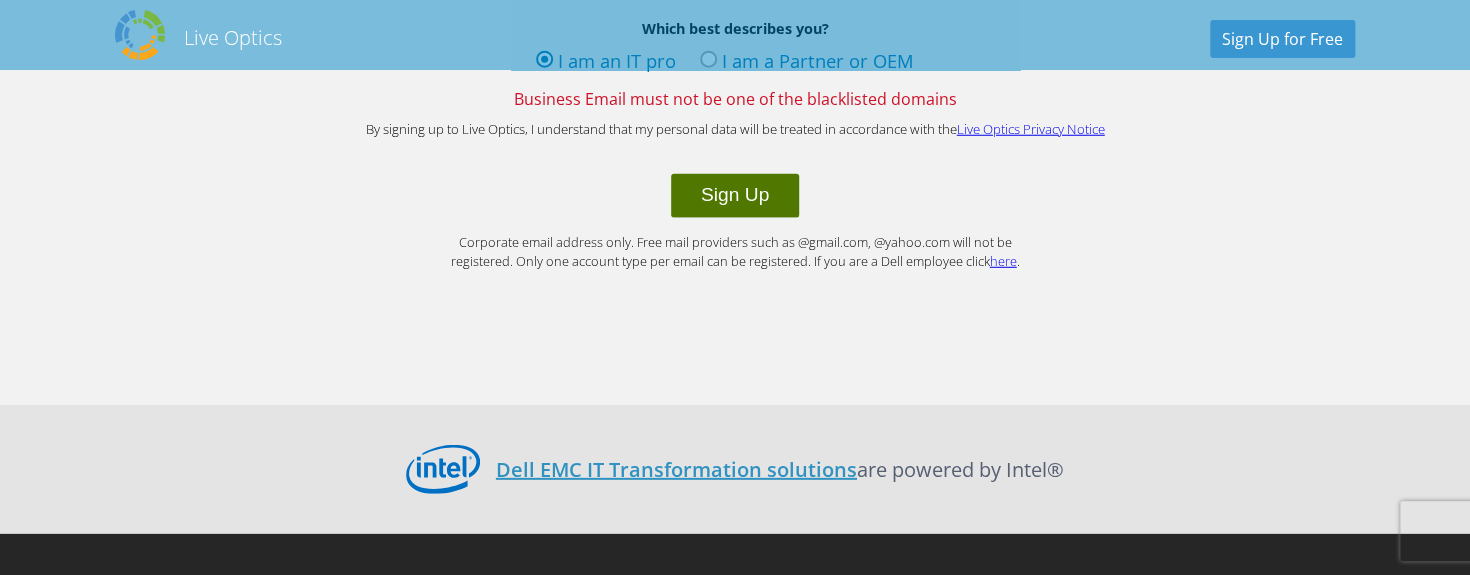 type on "abdul.elouakili@kpn.com" 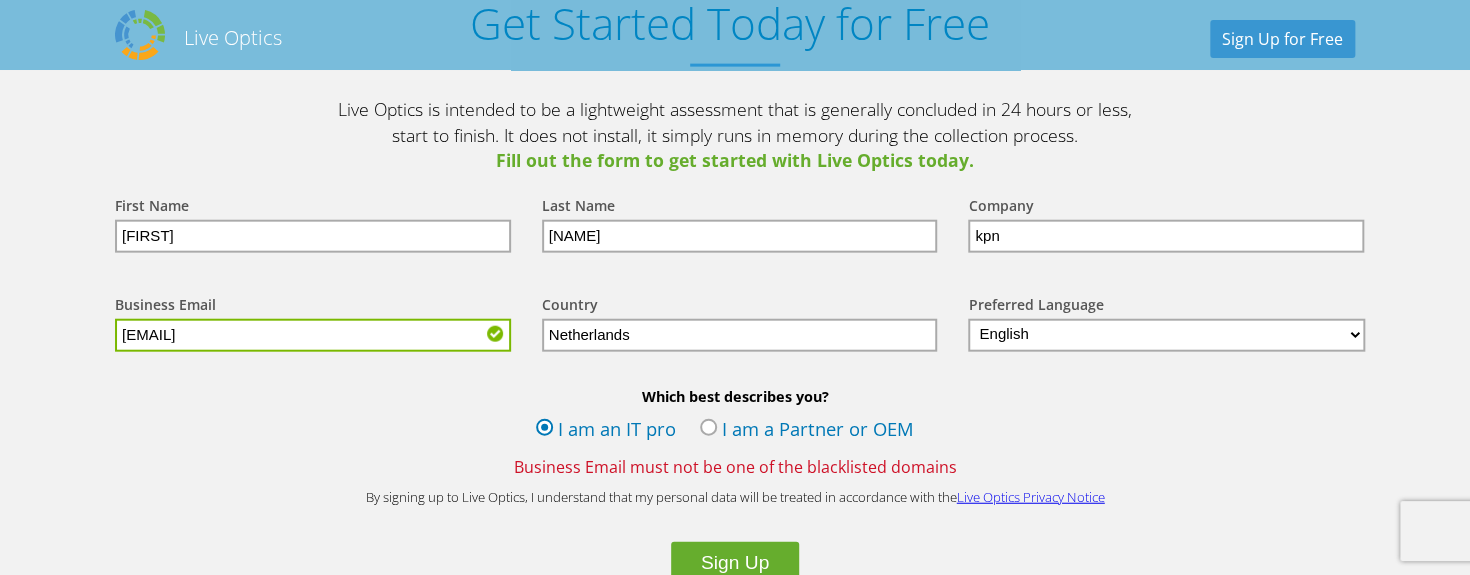 scroll, scrollTop: 2480, scrollLeft: 0, axis: vertical 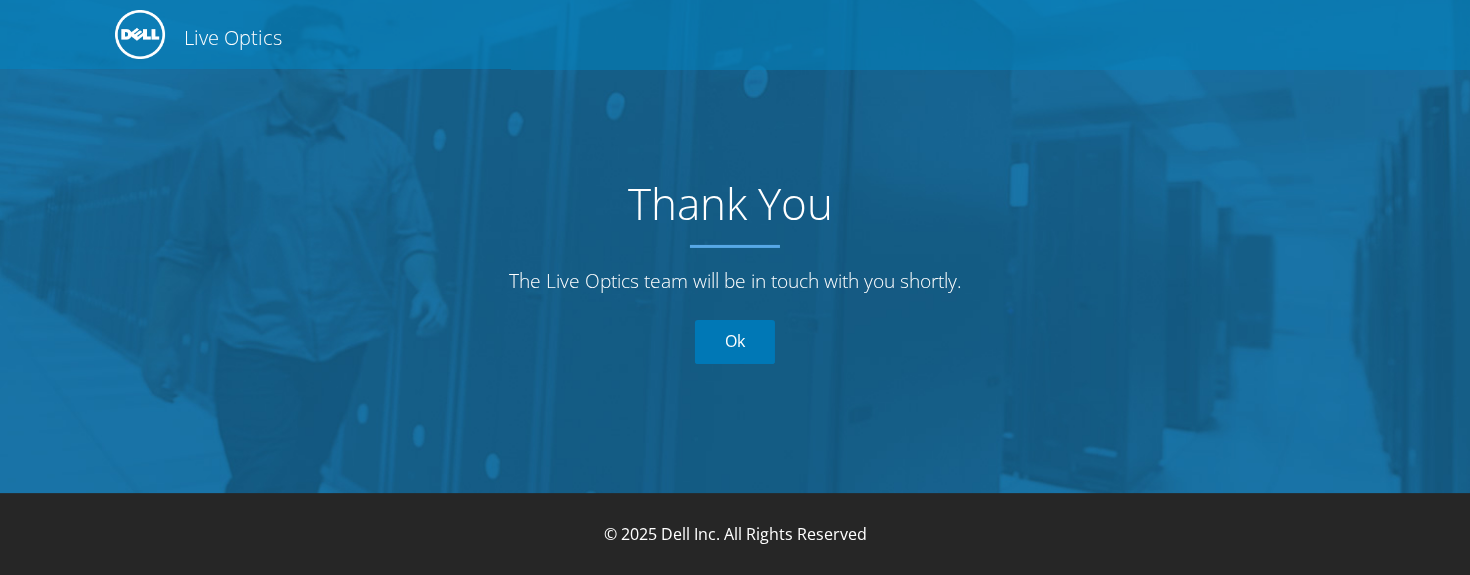 click on "Ok" at bounding box center [735, 342] 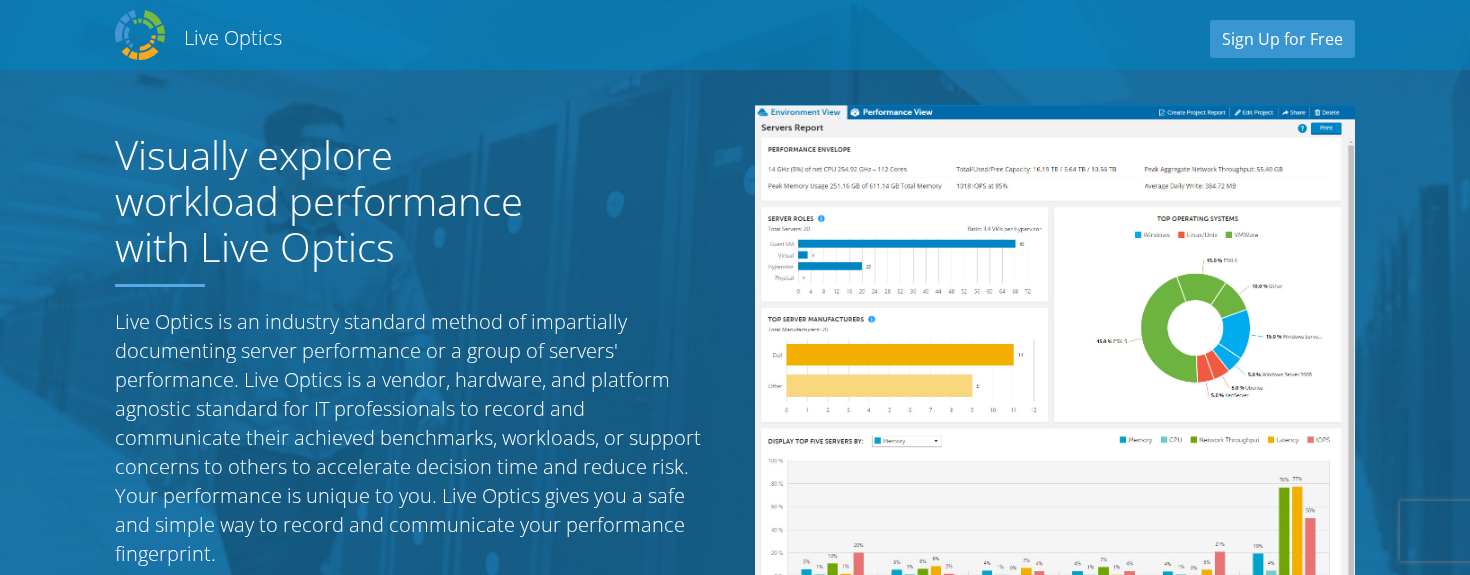 scroll, scrollTop: 0, scrollLeft: 0, axis: both 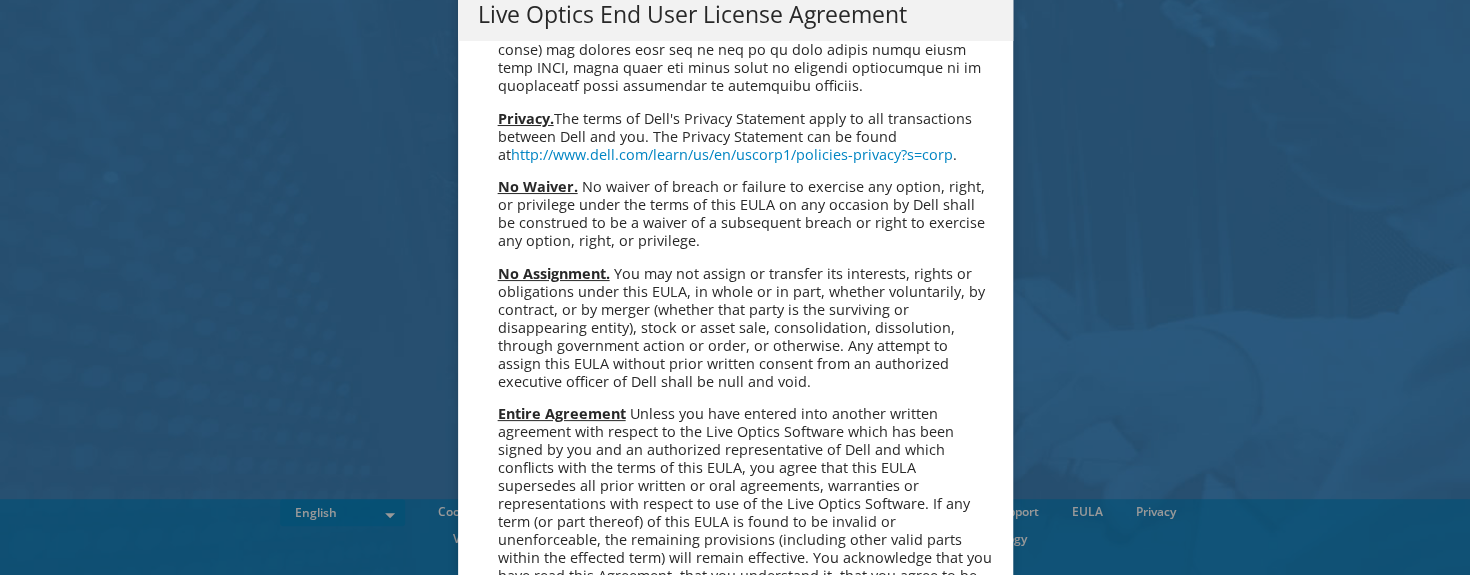 click on "Accept" at bounding box center (529, 733) 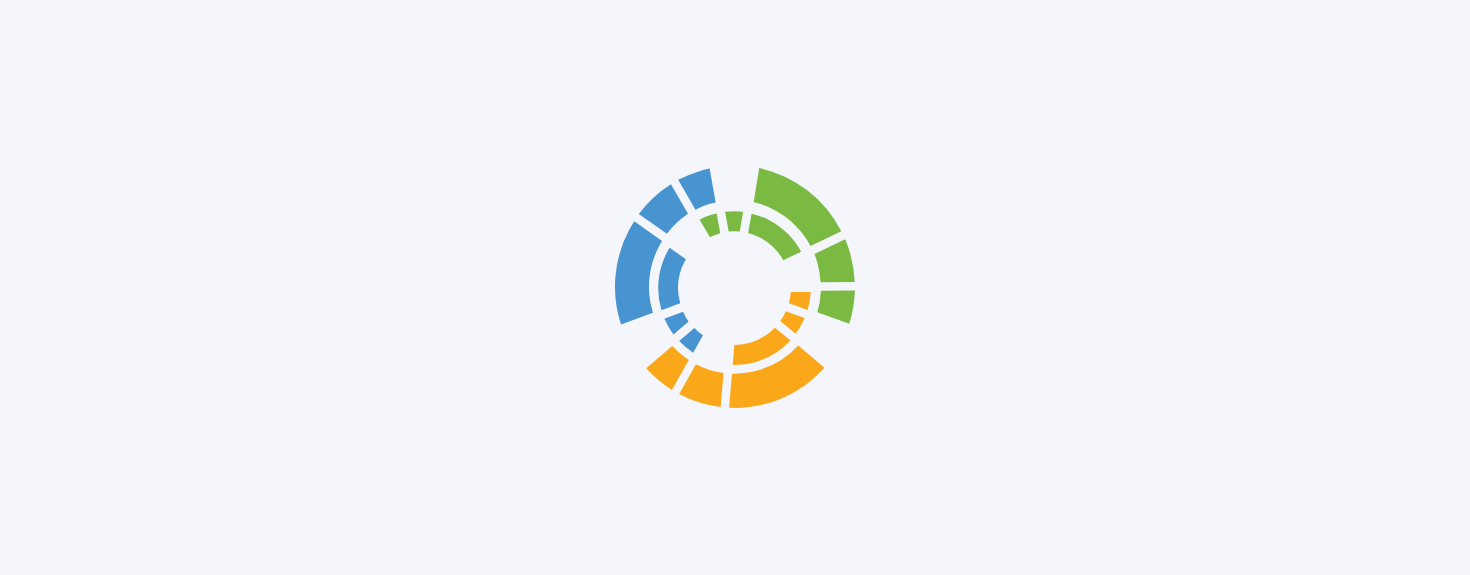 scroll, scrollTop: 0, scrollLeft: 0, axis: both 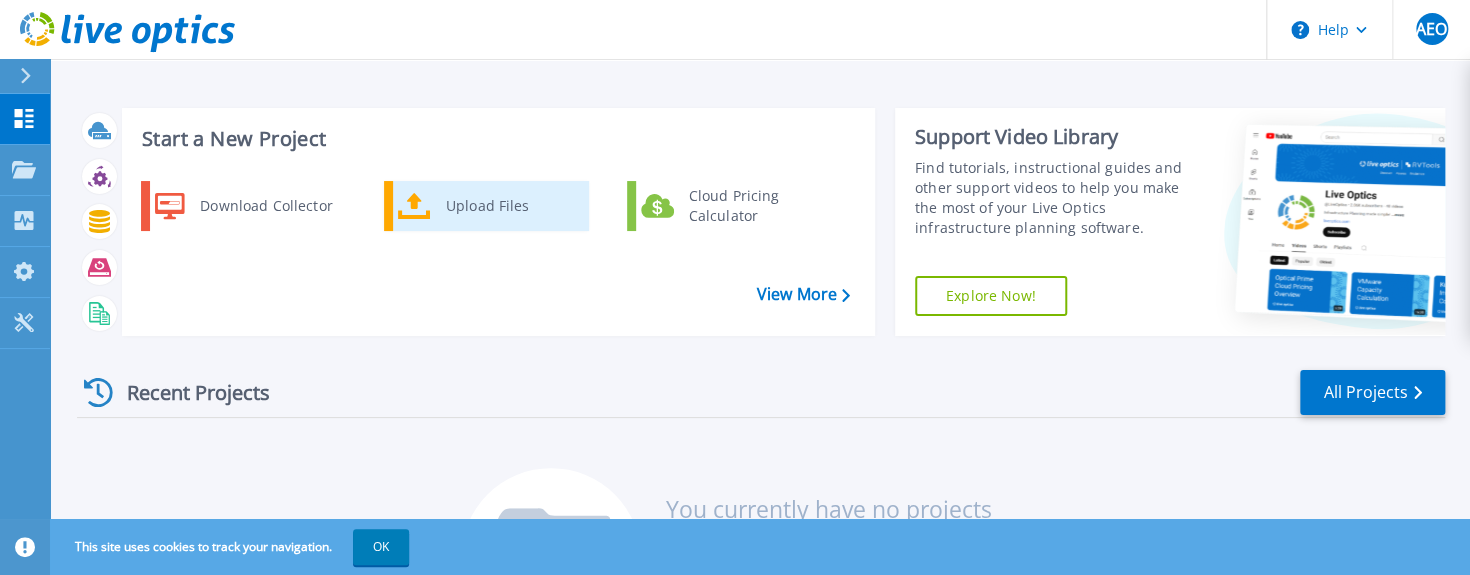 click on "Upload Files" at bounding box center [510, 206] 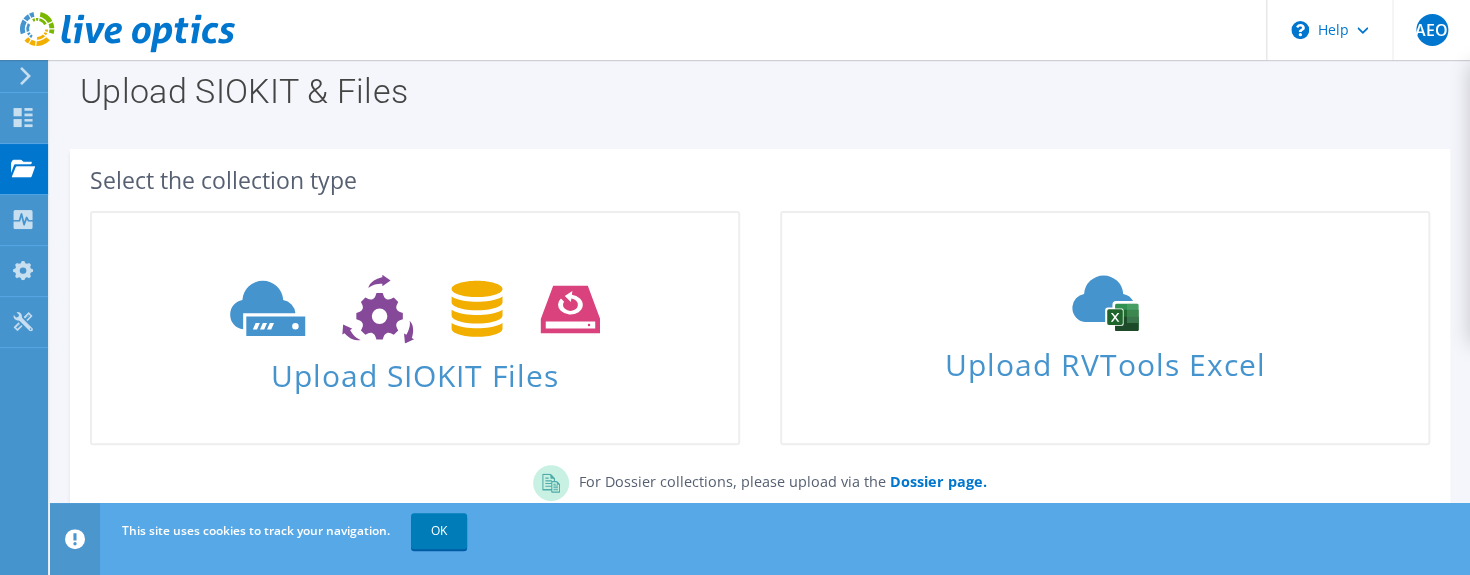 scroll, scrollTop: 0, scrollLeft: 0, axis: both 